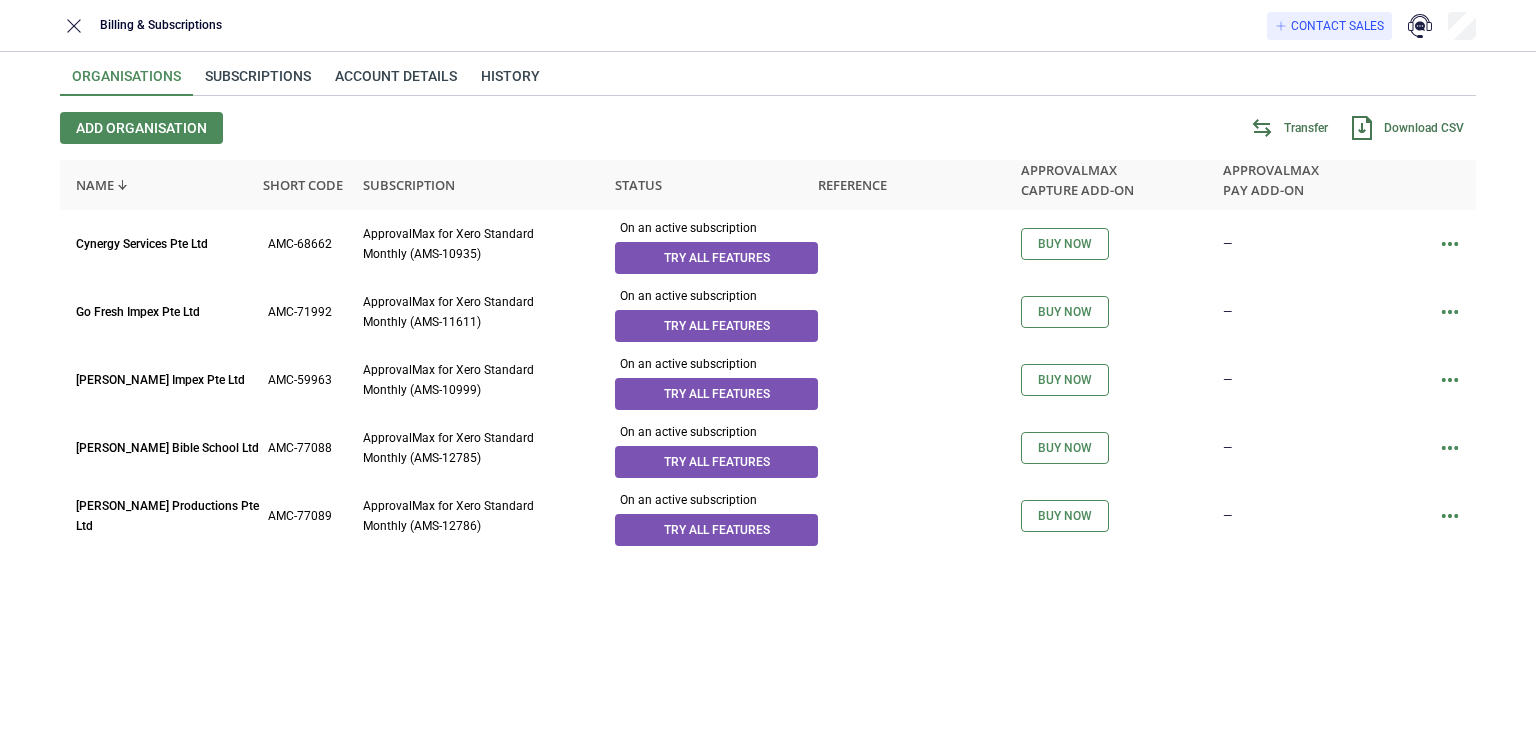 scroll, scrollTop: 0, scrollLeft: 0, axis: both 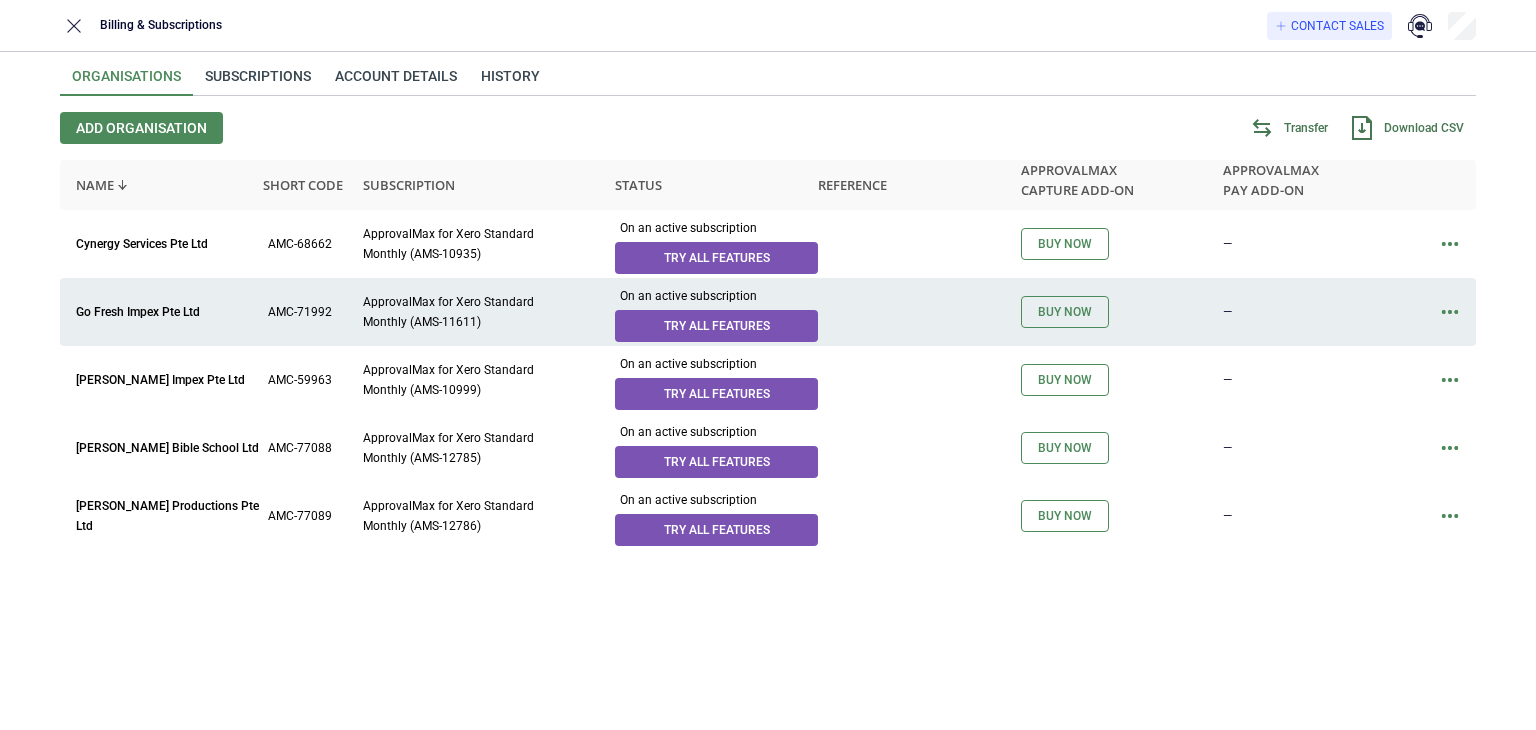 click at bounding box center (1450, 312) 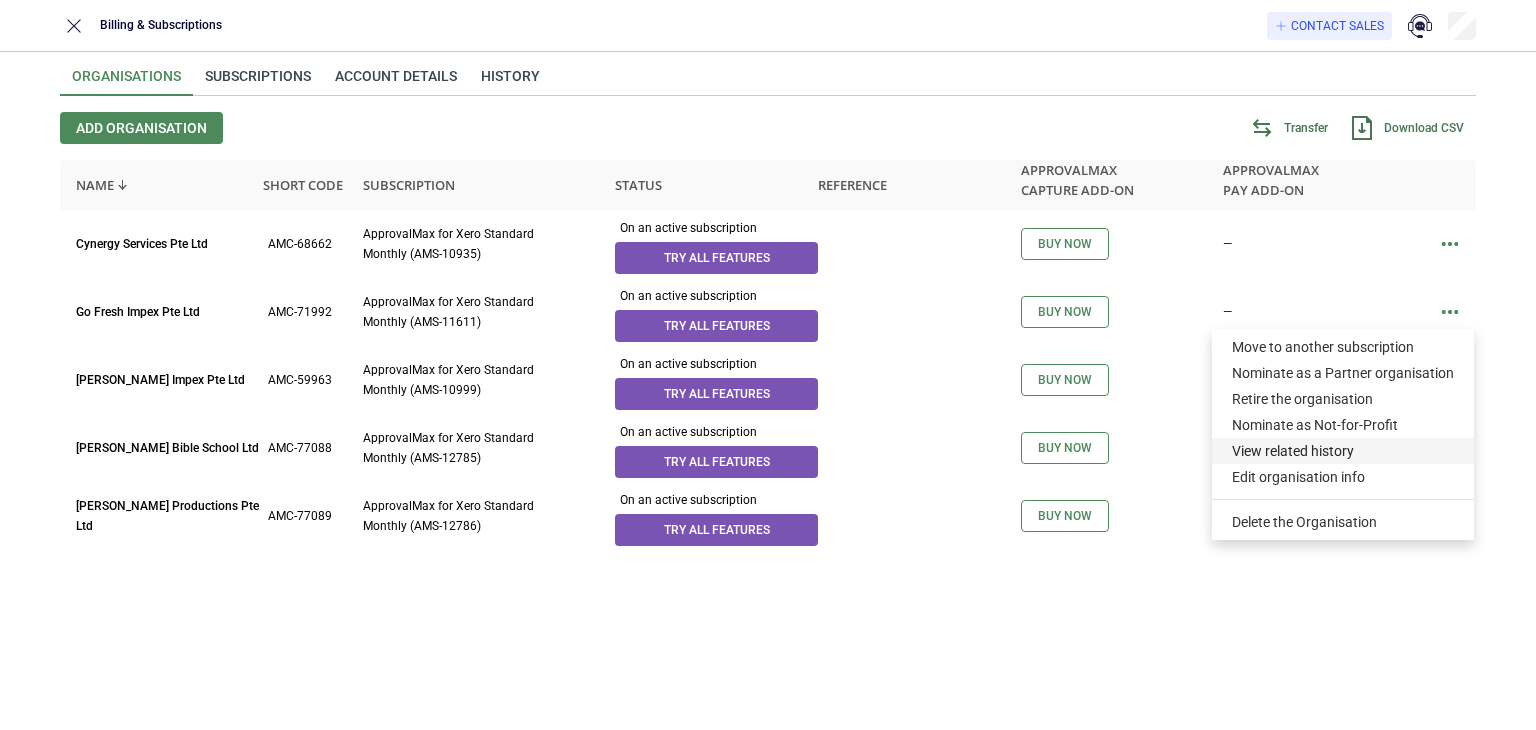 click on "View related history" at bounding box center [1343, 451] 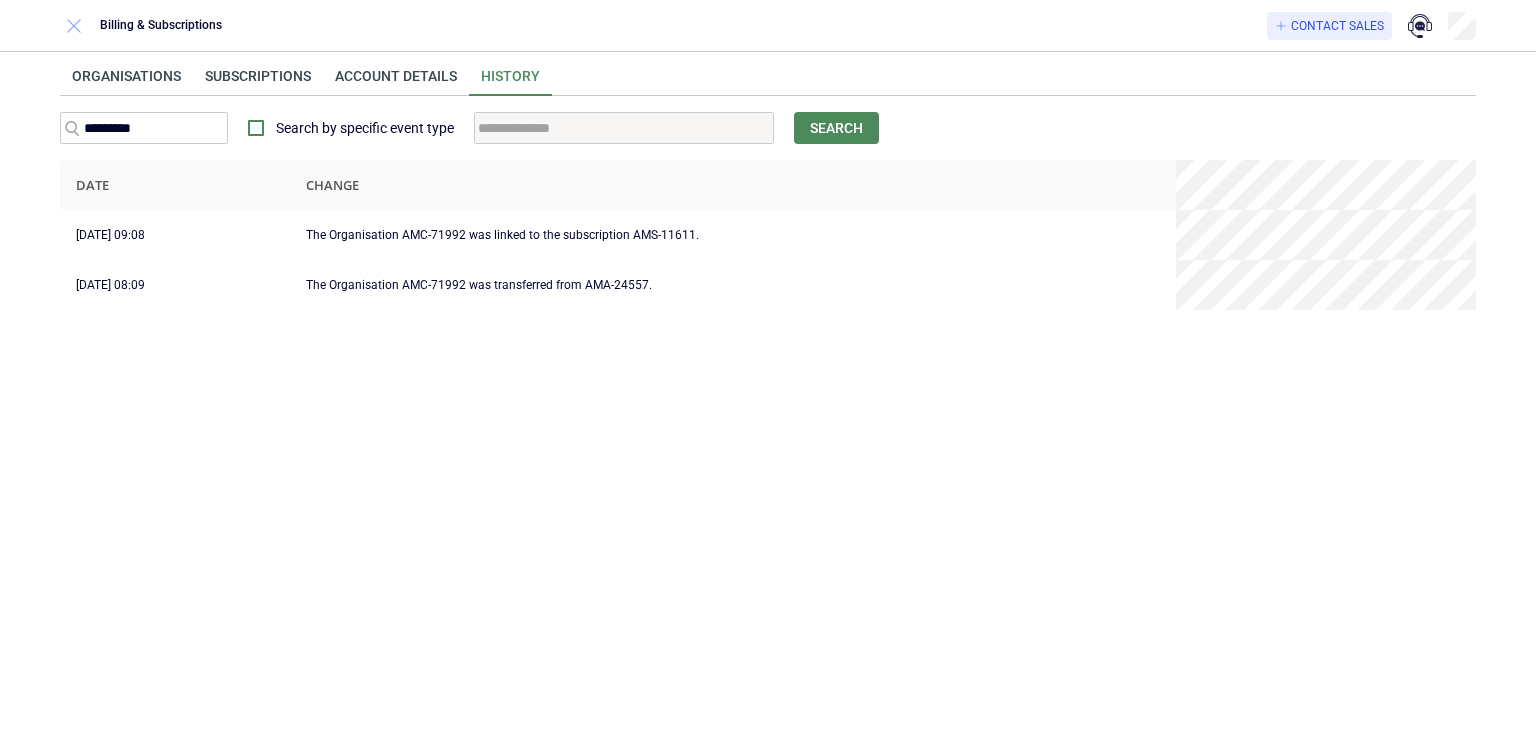 click 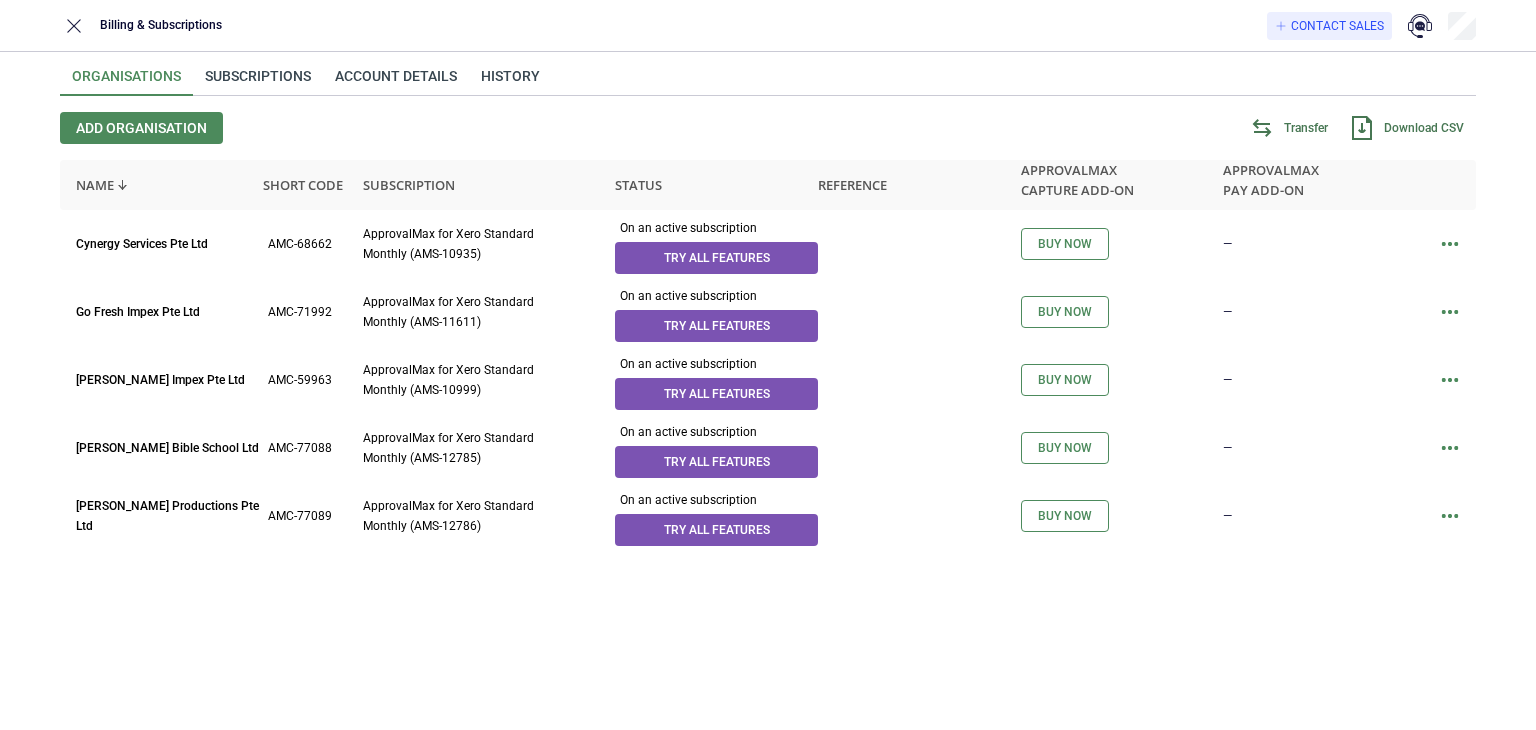 scroll, scrollTop: 0, scrollLeft: 0, axis: both 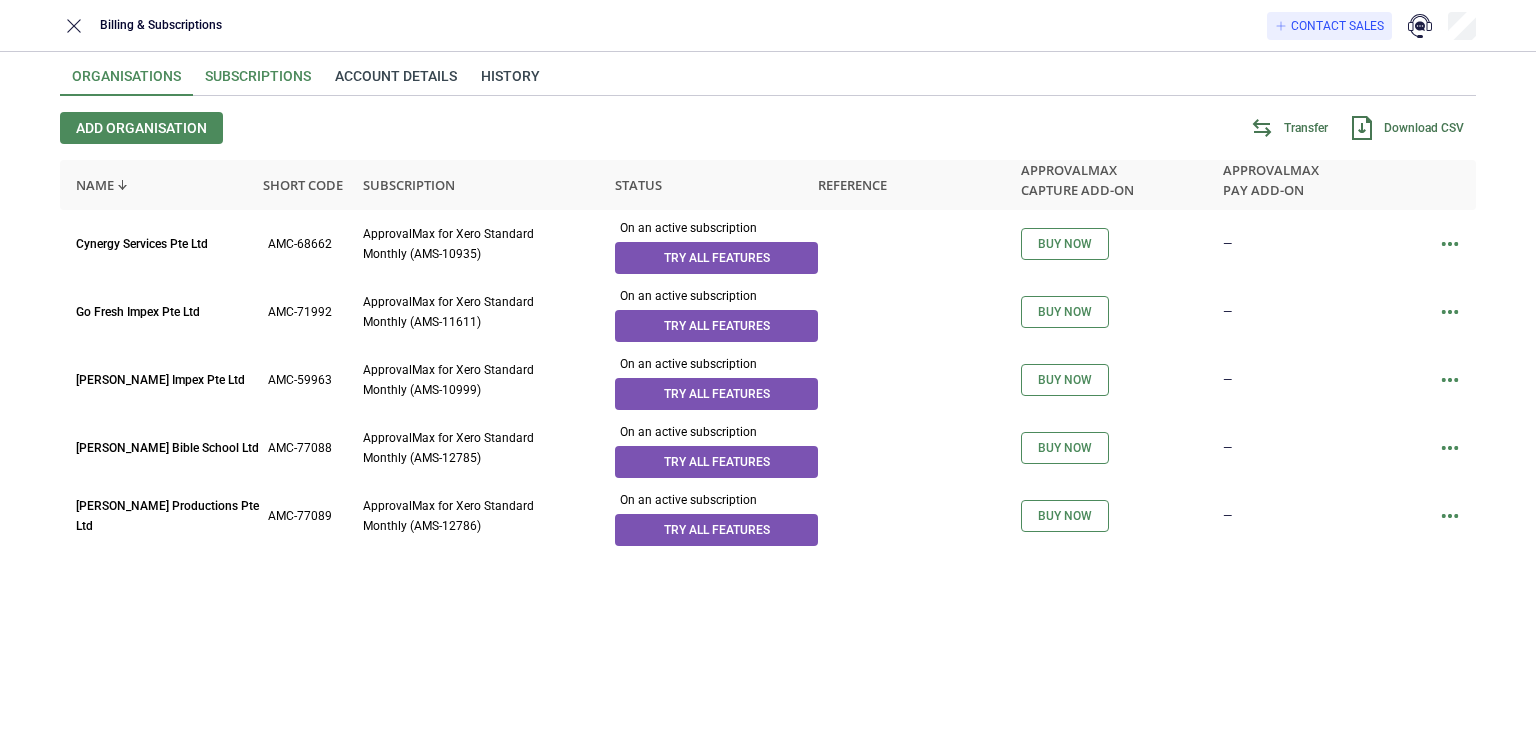 click on "Subscriptions" at bounding box center (258, 82) 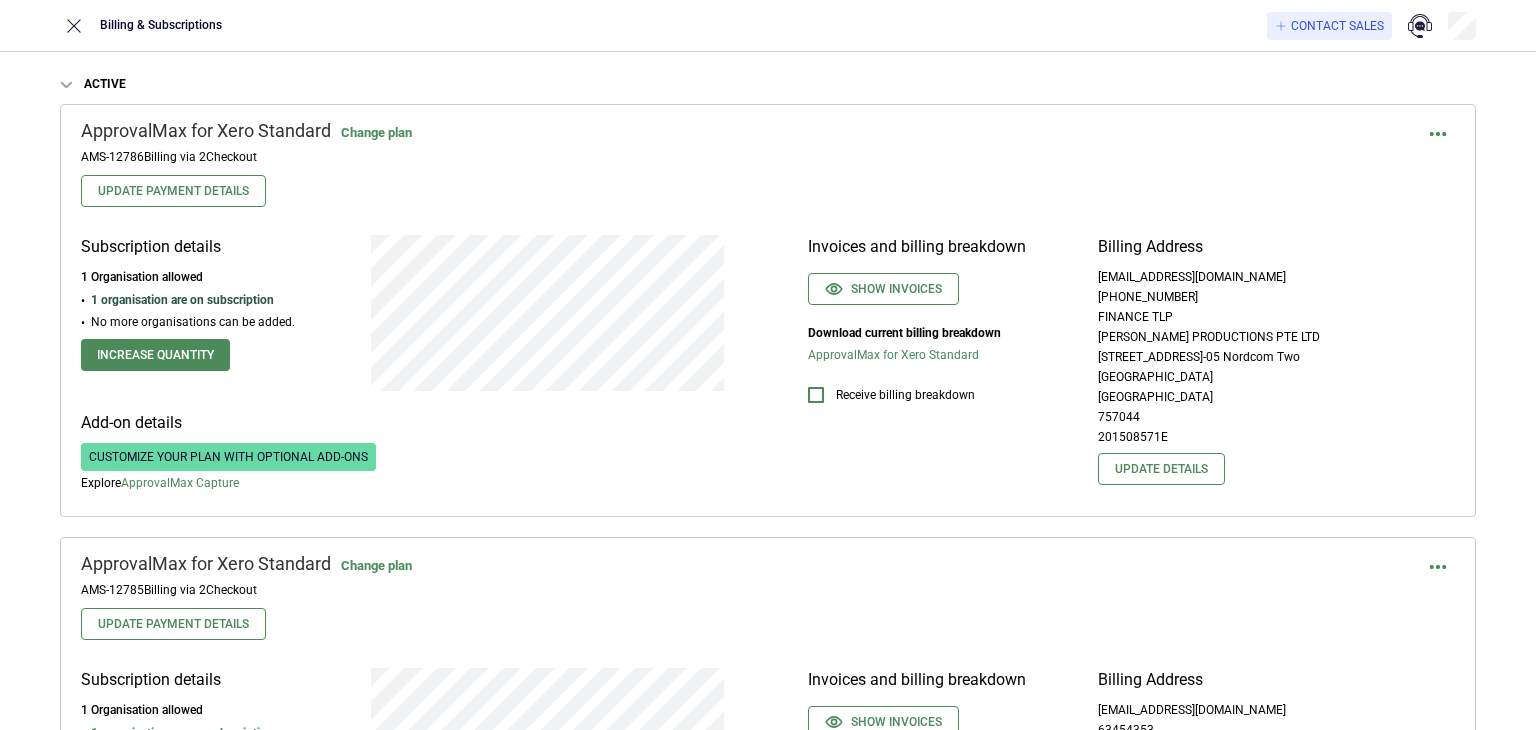 scroll, scrollTop: 100, scrollLeft: 0, axis: vertical 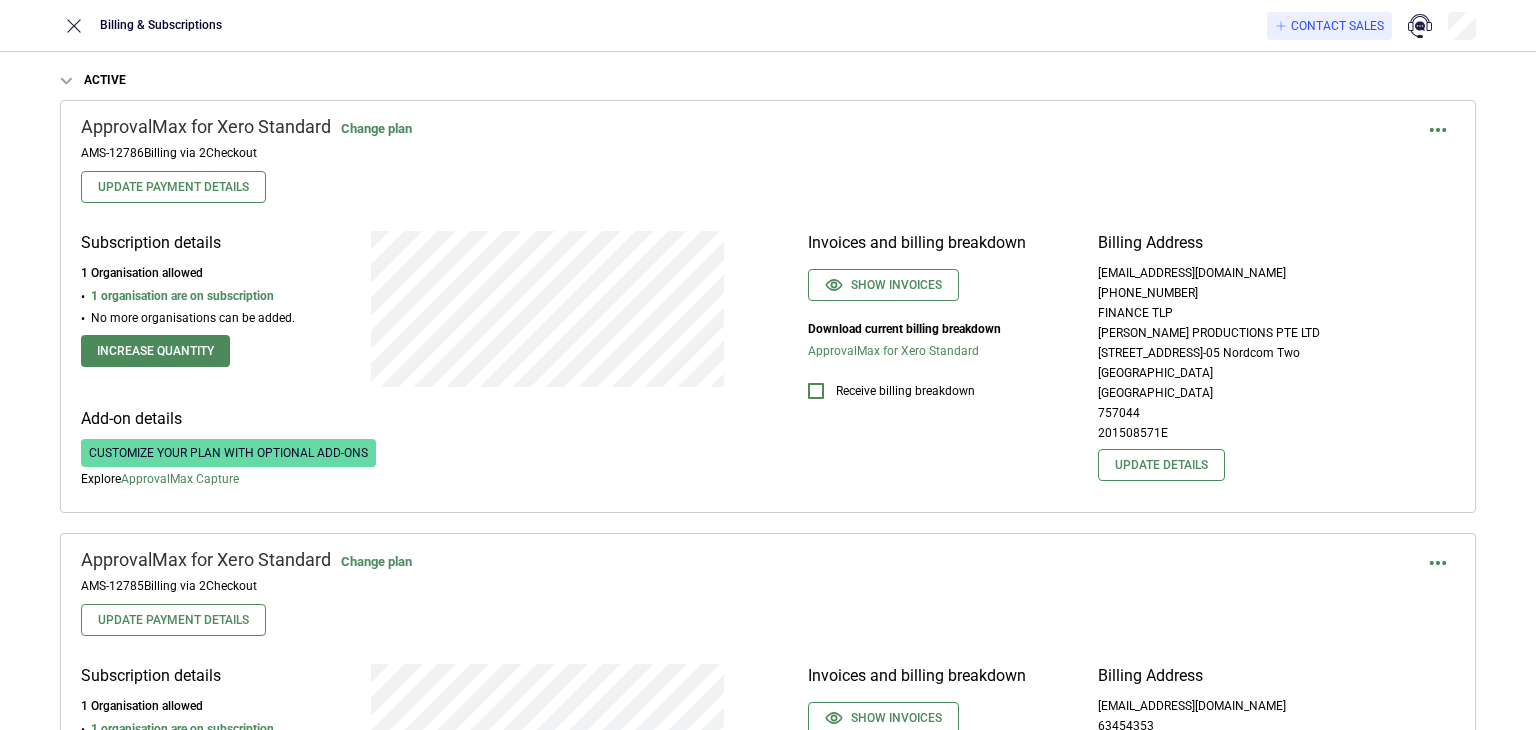 click on "1 Organisation allowed" at bounding box center (198, 273) 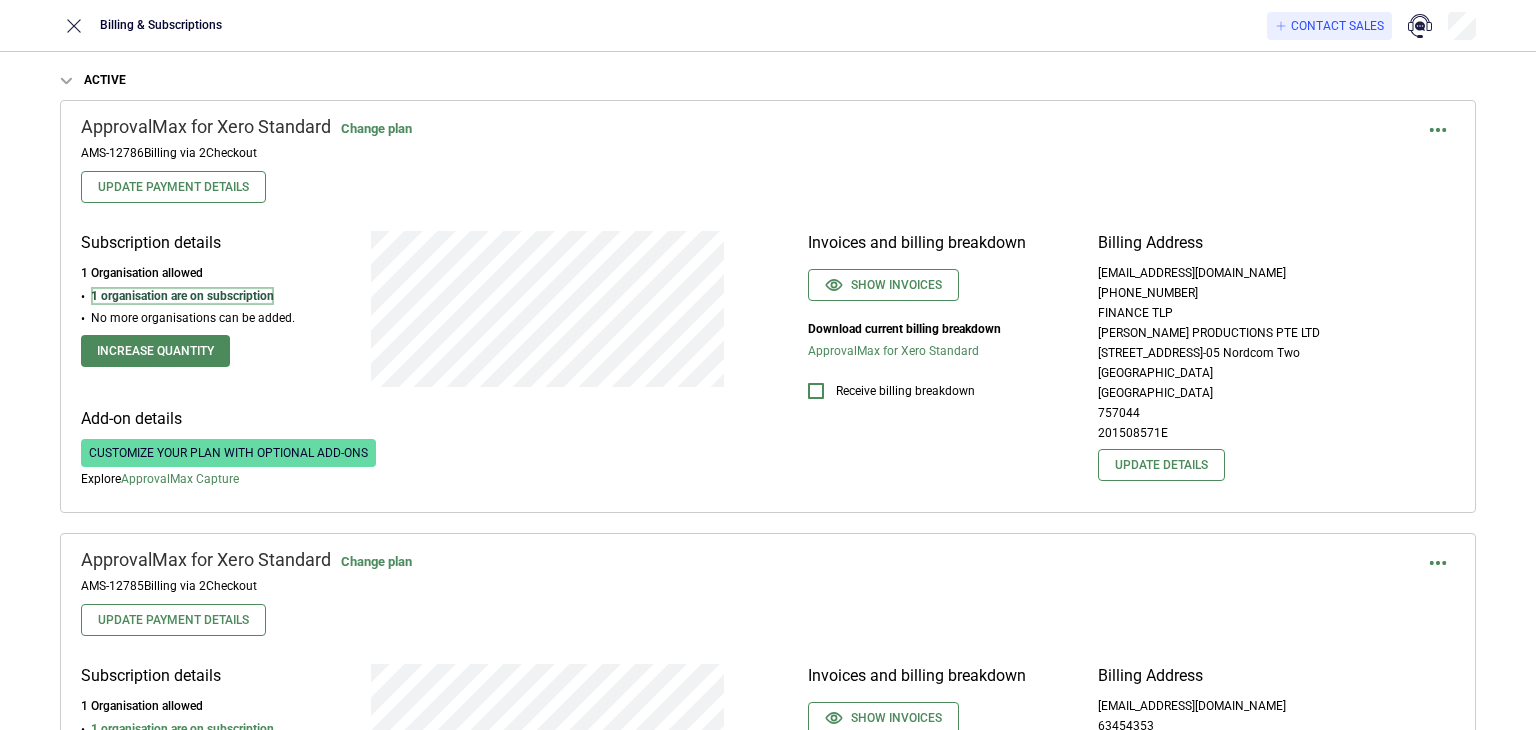 click on "1 organisation are on subscription" at bounding box center (182, 296) 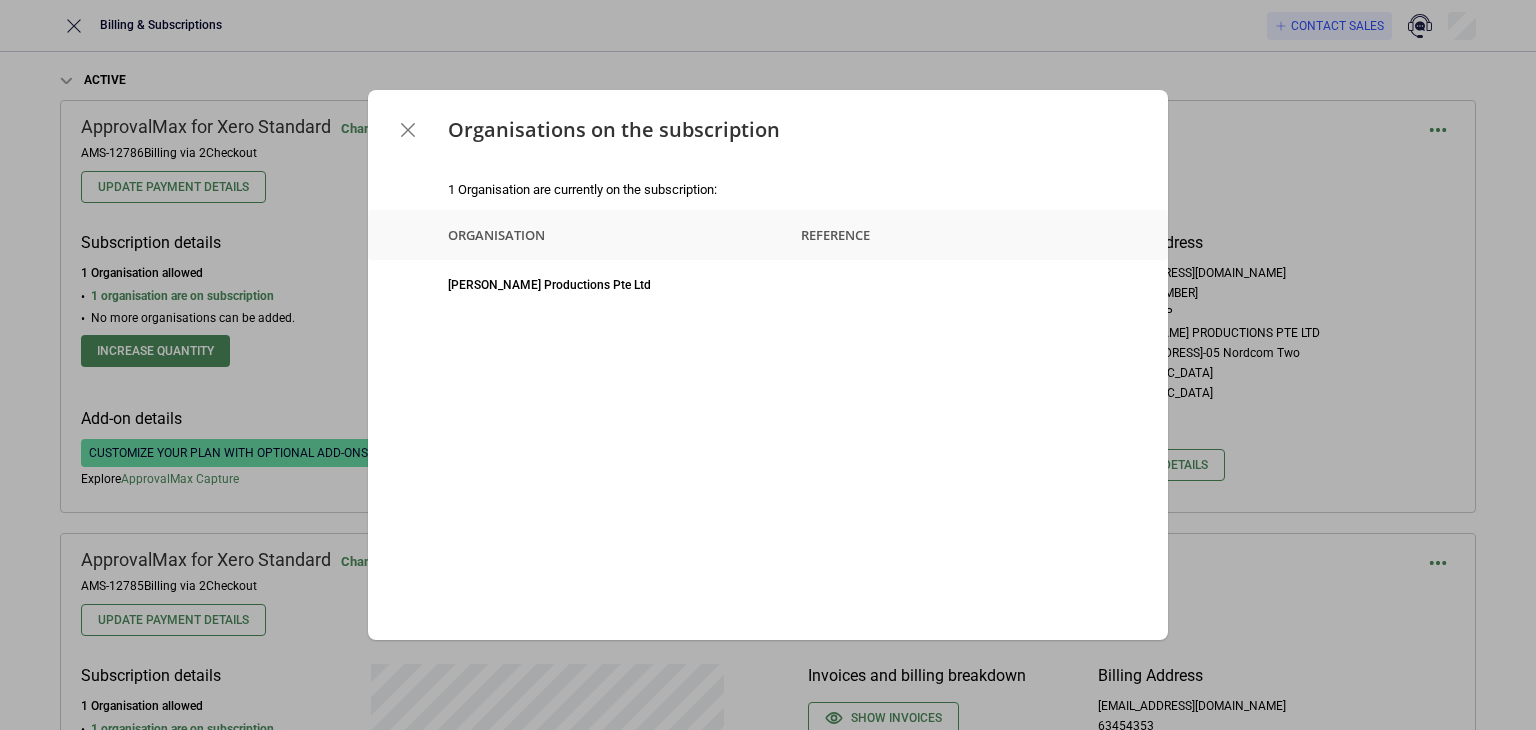 click at bounding box center [408, 130] 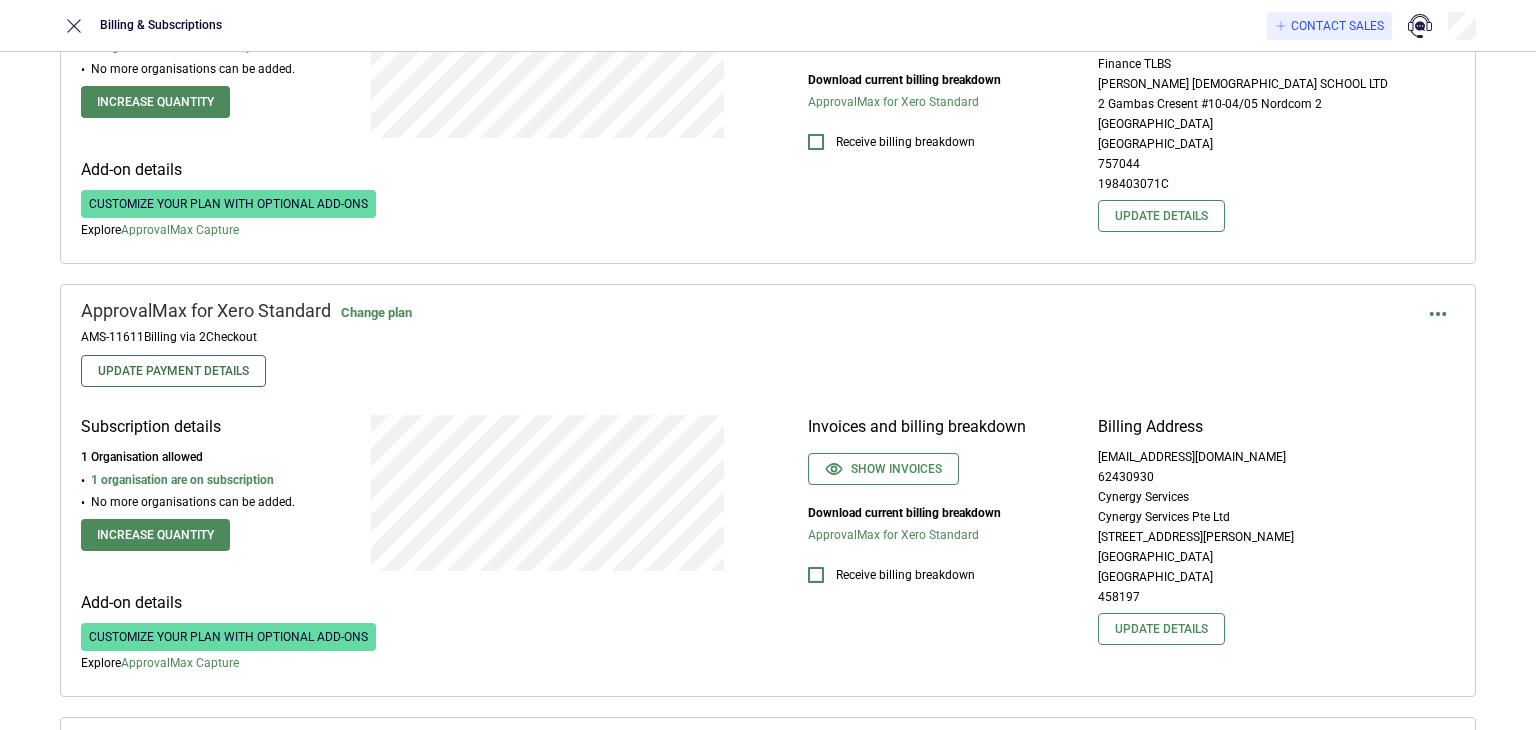 scroll, scrollTop: 800, scrollLeft: 0, axis: vertical 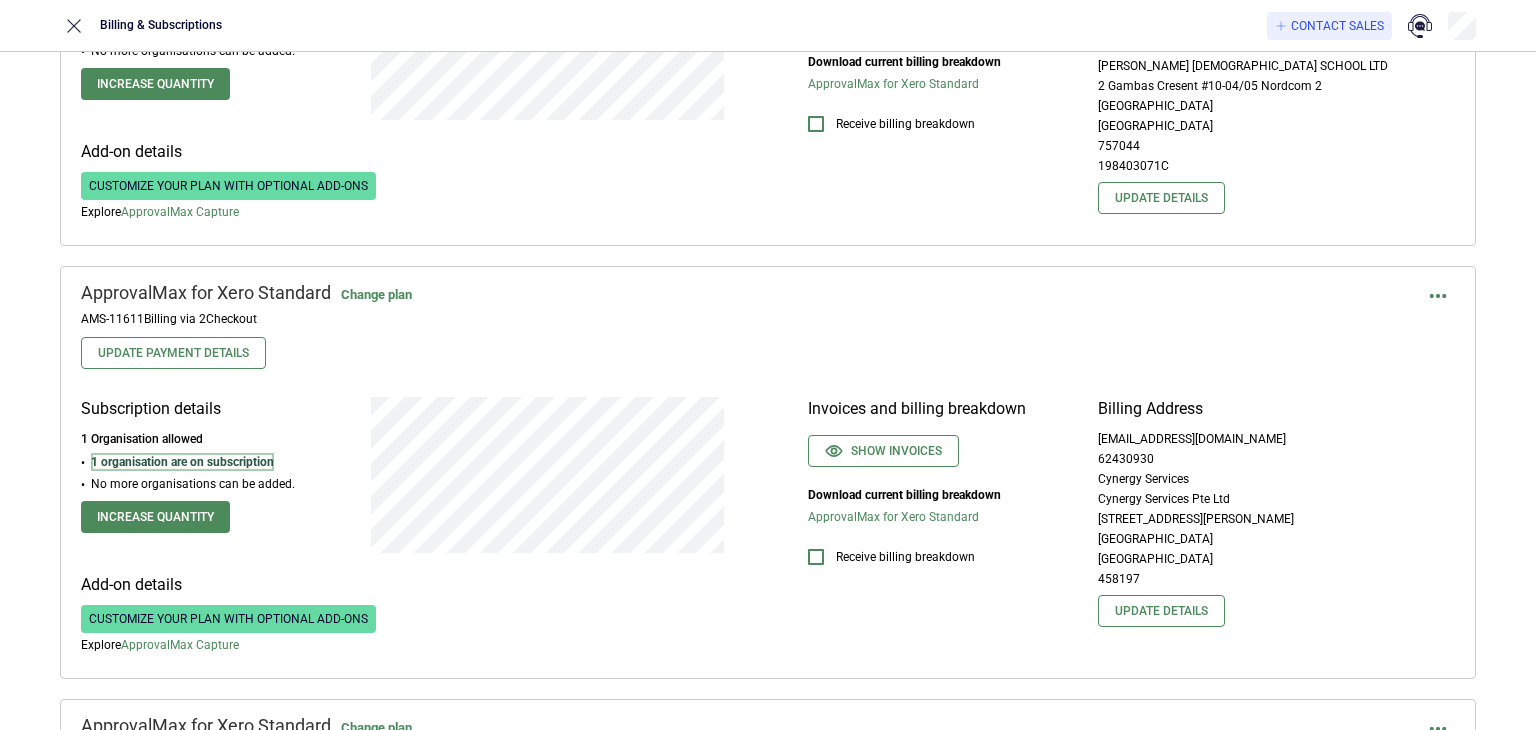 click on "1 organisation are on subscription" at bounding box center [182, 462] 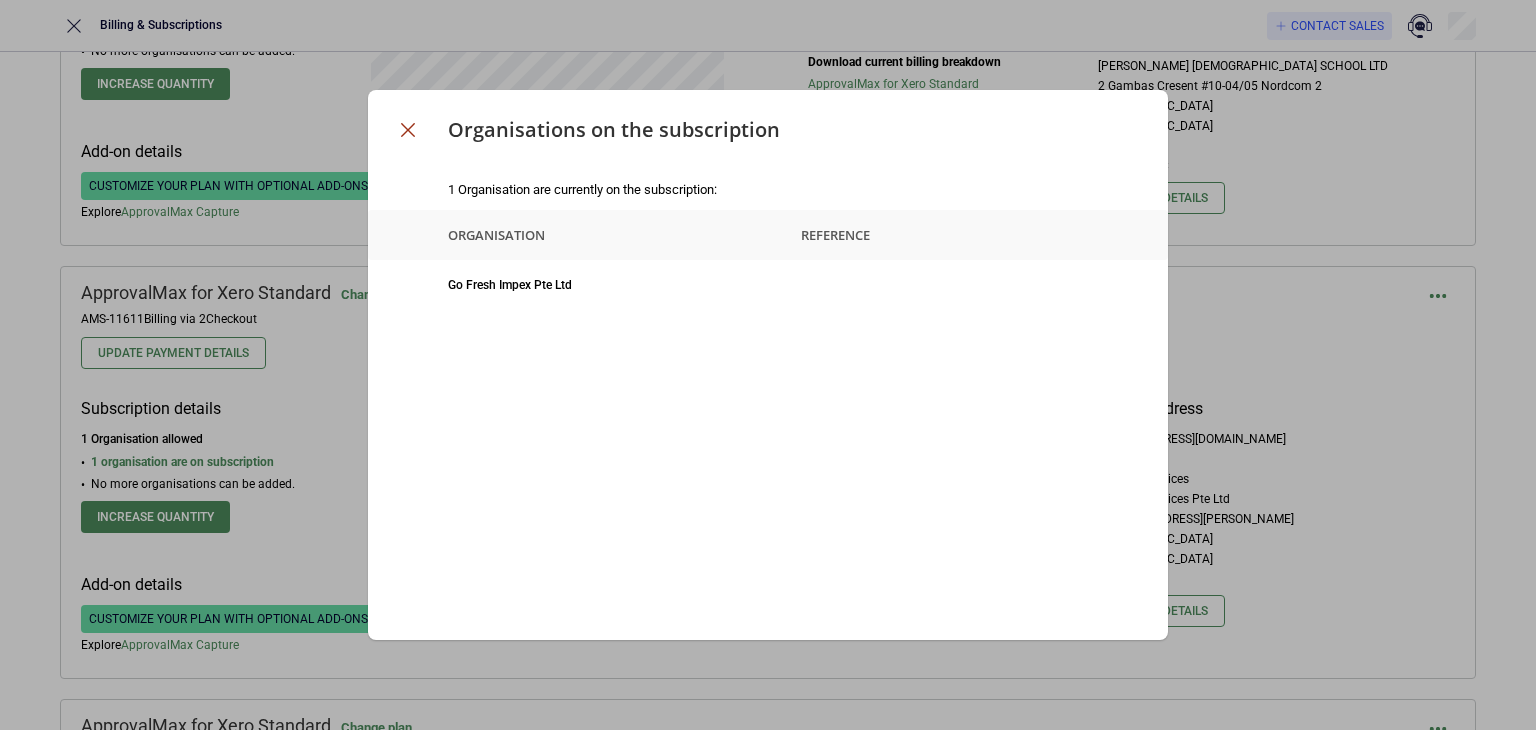 click 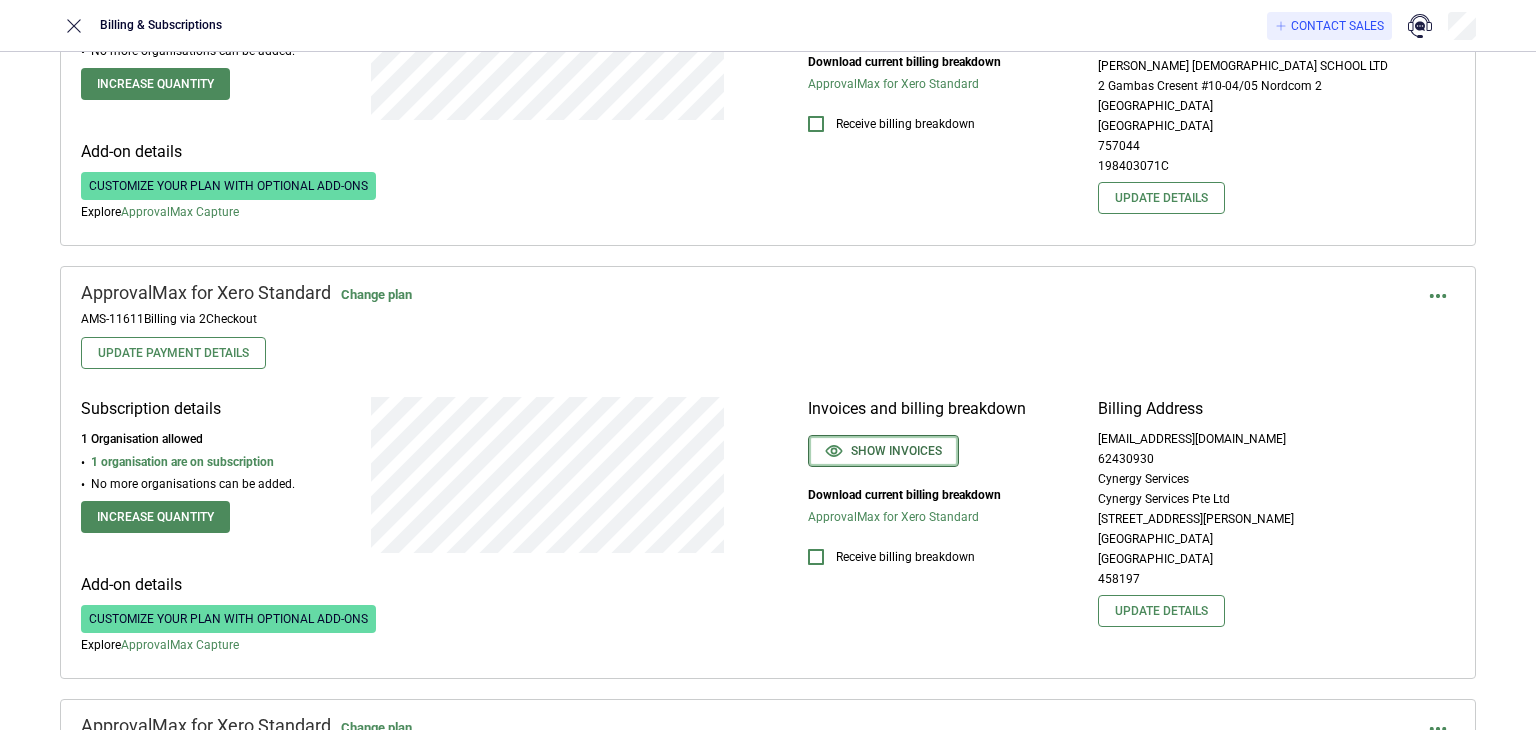 click on "Show invoices" at bounding box center (883, 451) 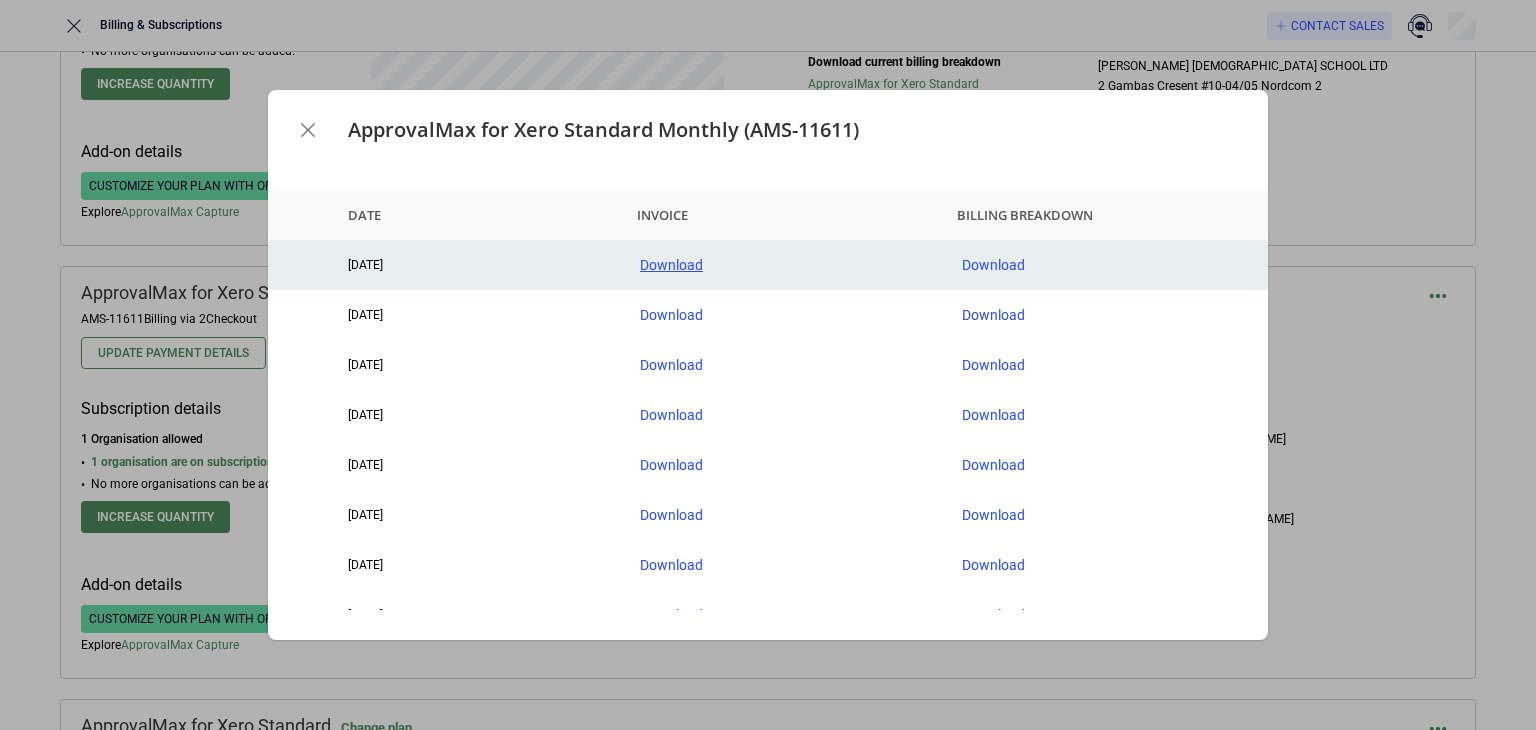 click on "Download" at bounding box center [785, 265] 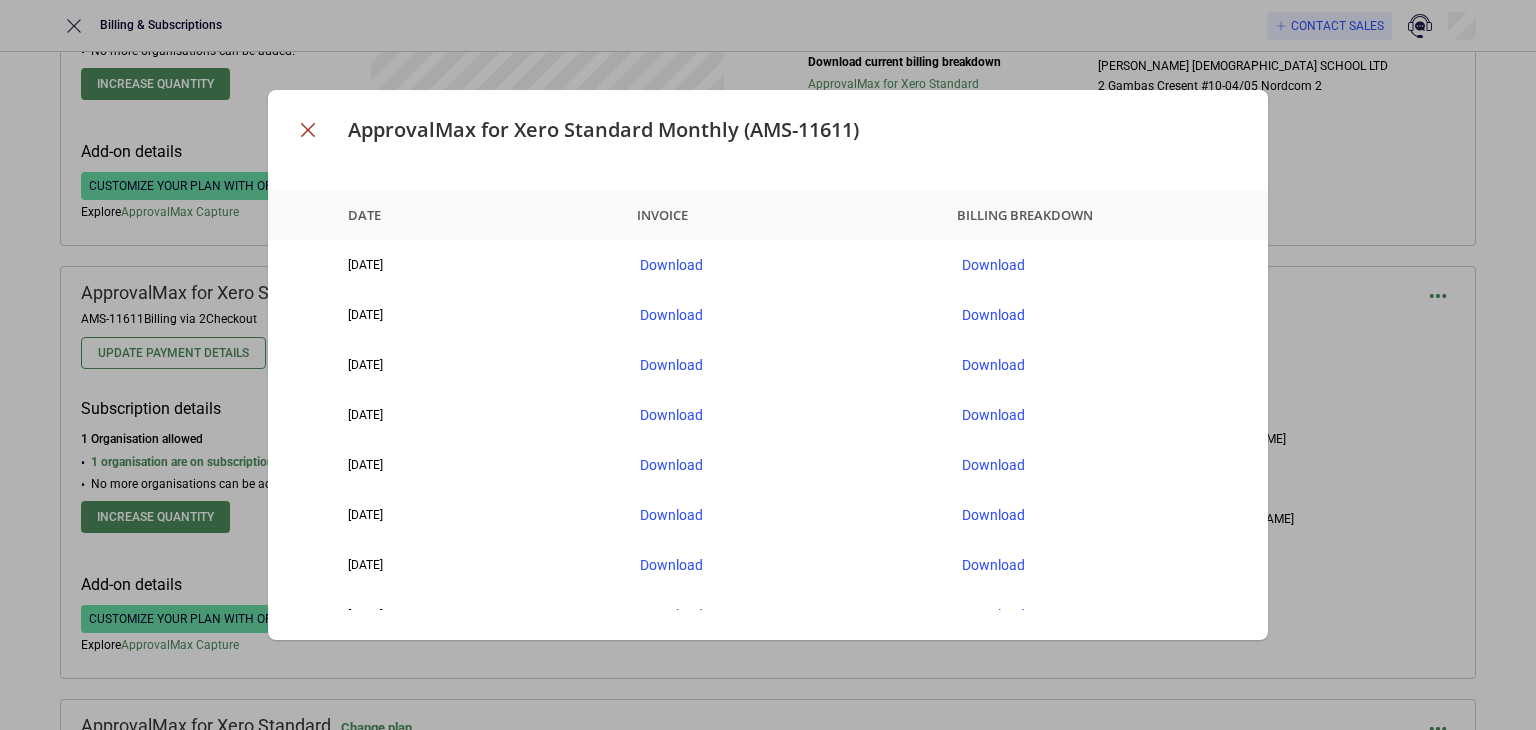 click 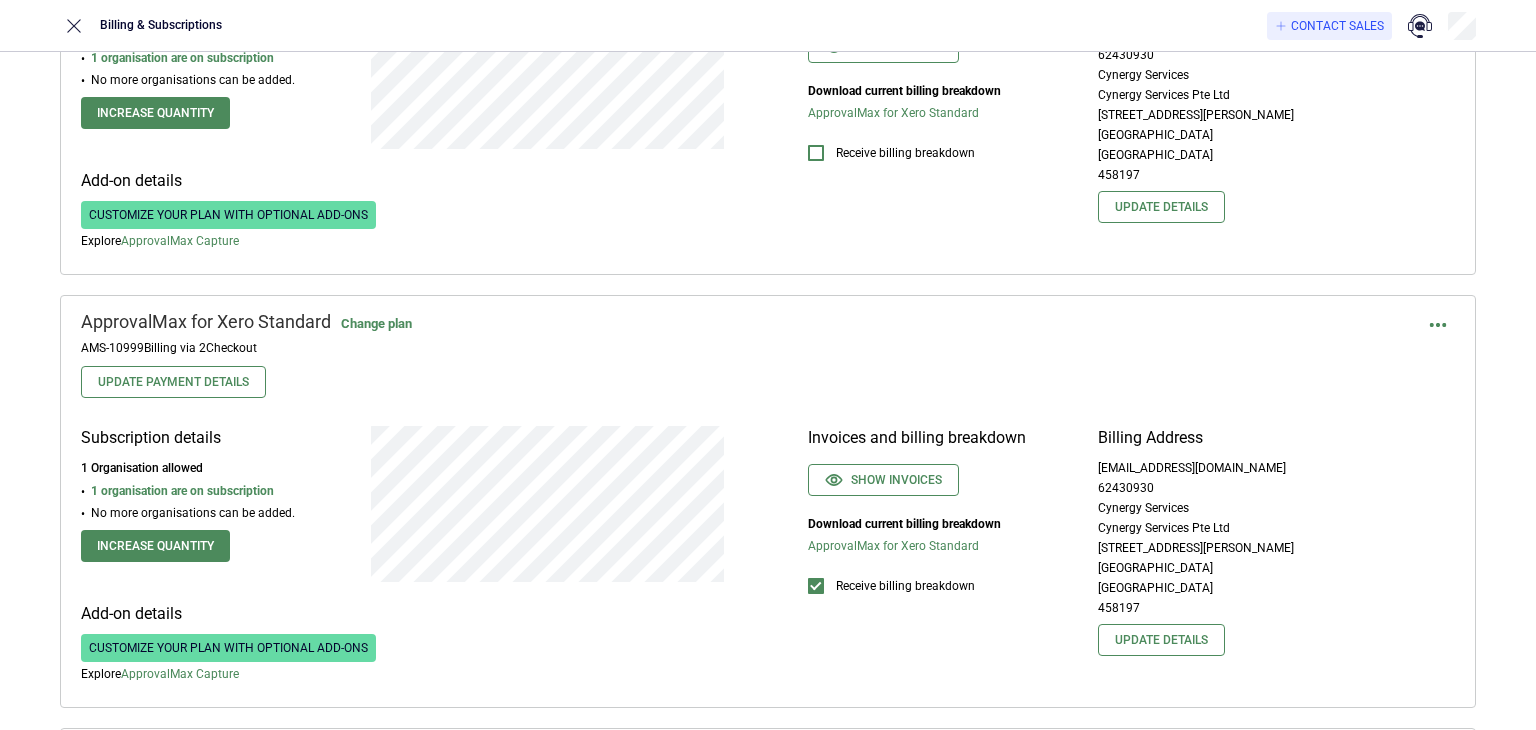 scroll, scrollTop: 1300, scrollLeft: 0, axis: vertical 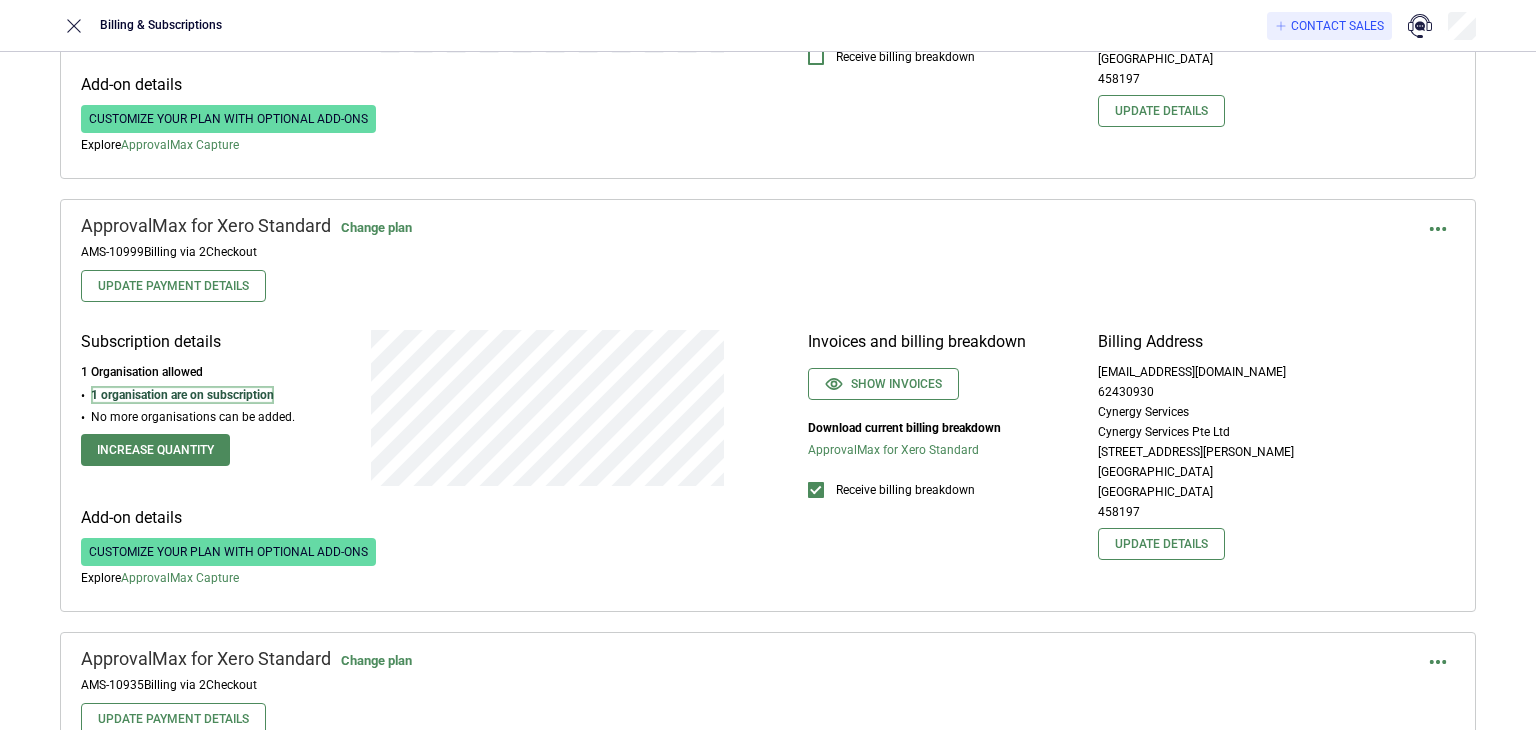click on "1 organisation are on subscription" at bounding box center [182, 395] 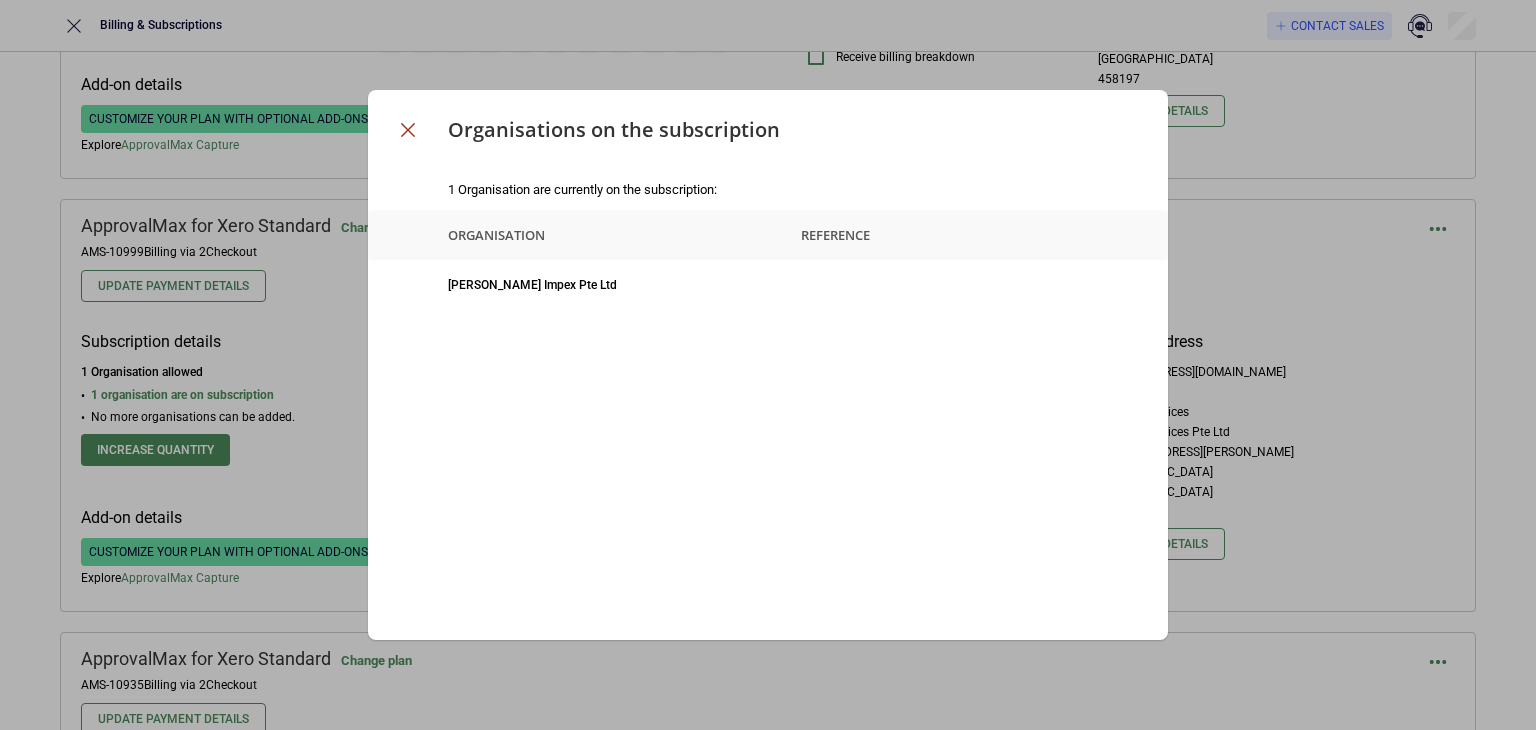 click 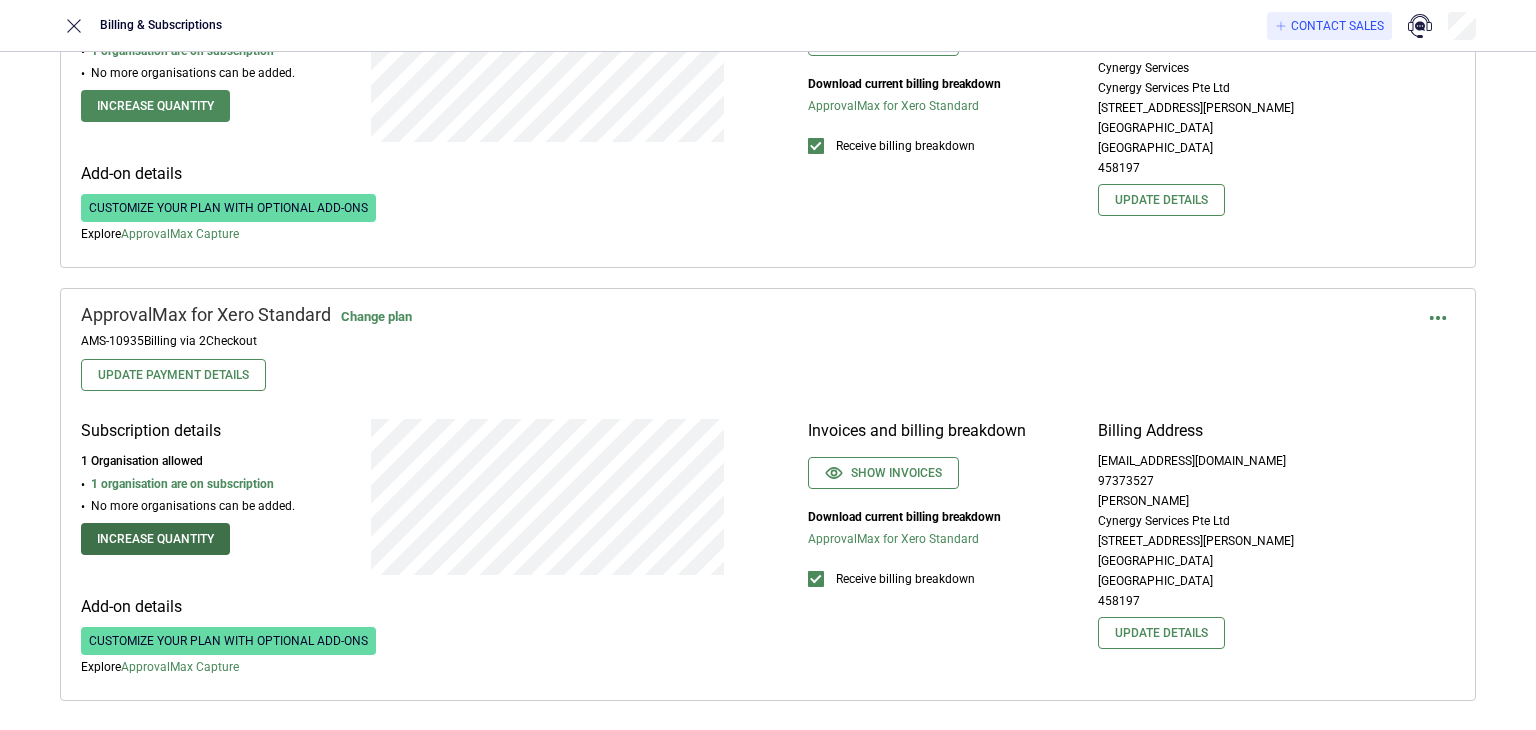scroll, scrollTop: 1685, scrollLeft: 0, axis: vertical 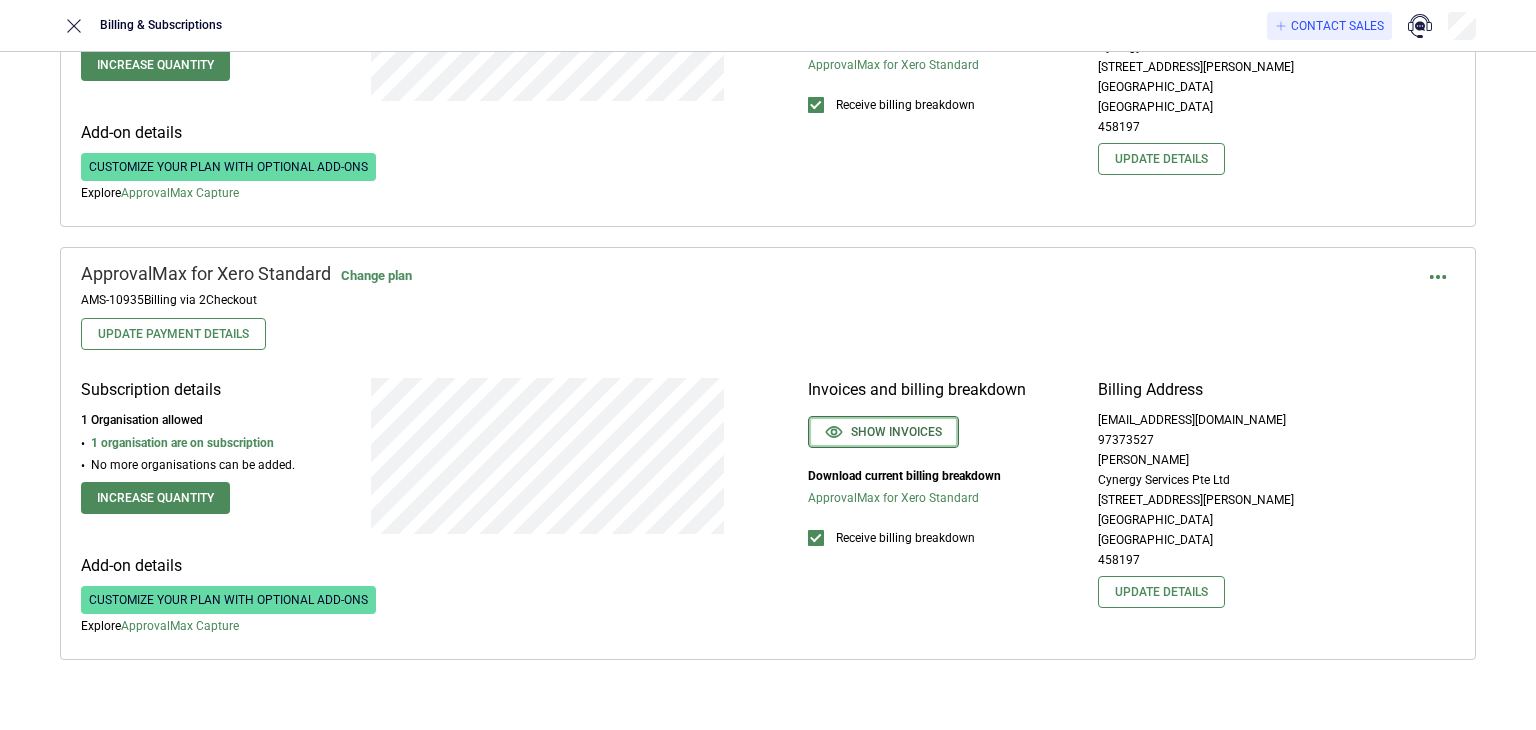 click on "Show invoices" at bounding box center [883, 432] 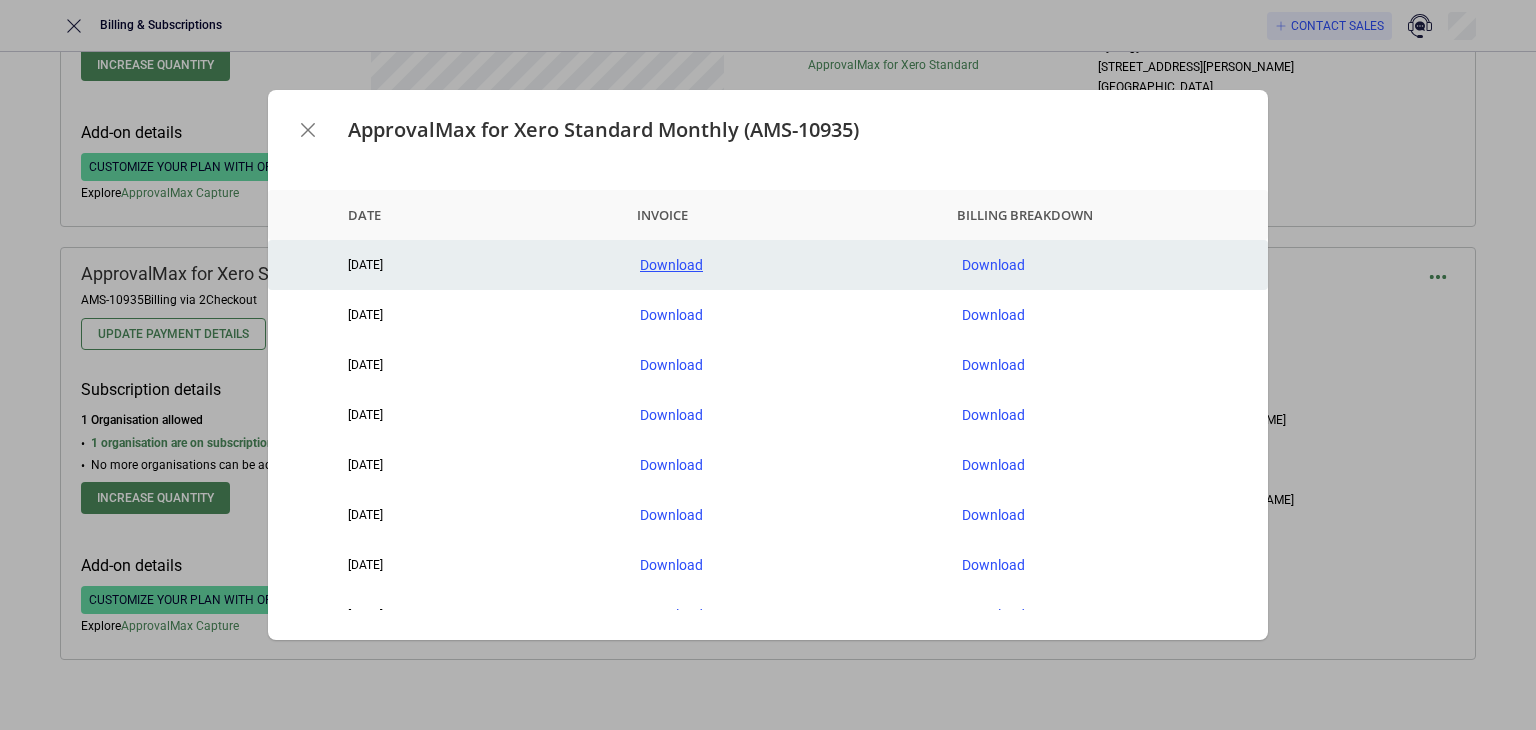 click on "Download" at bounding box center (785, 265) 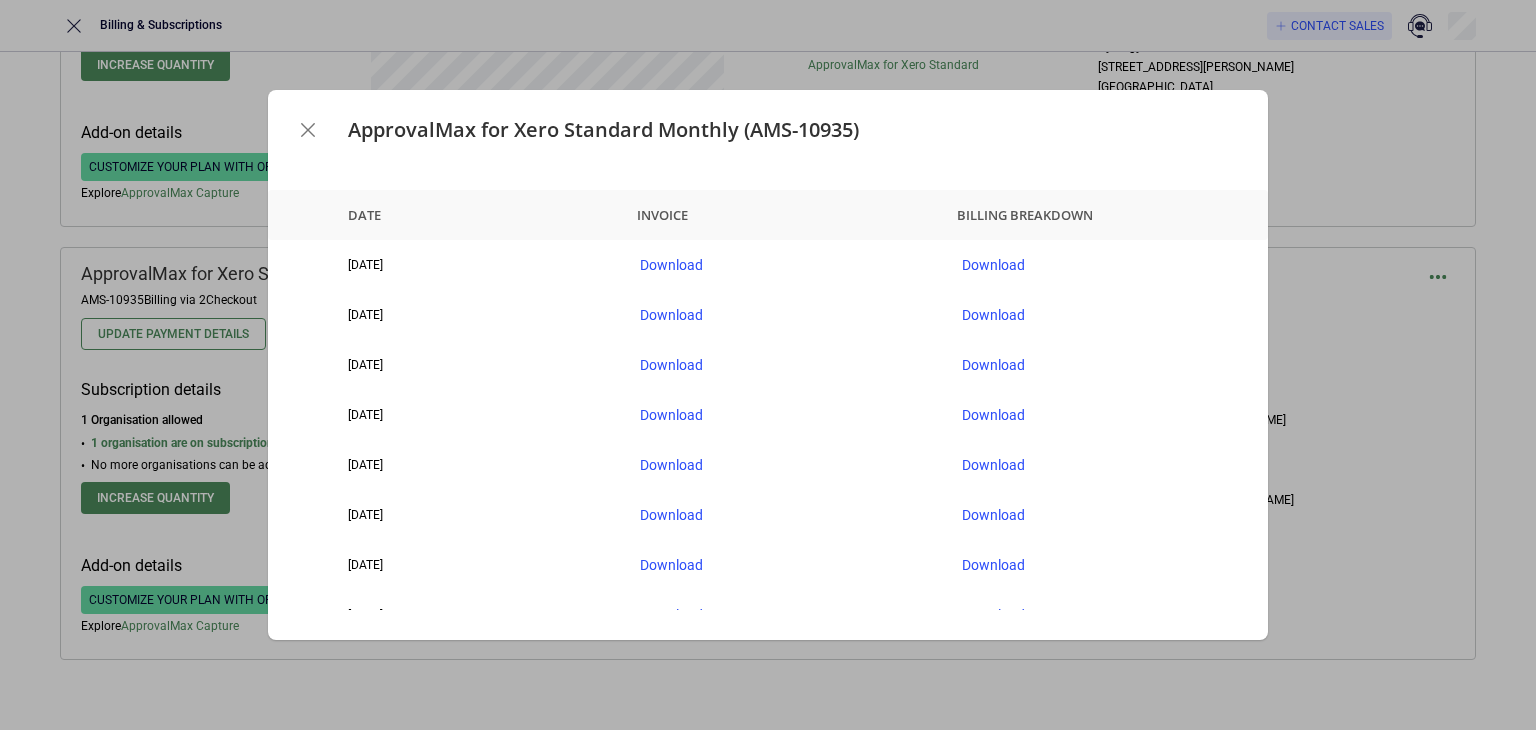 click at bounding box center (308, 130) 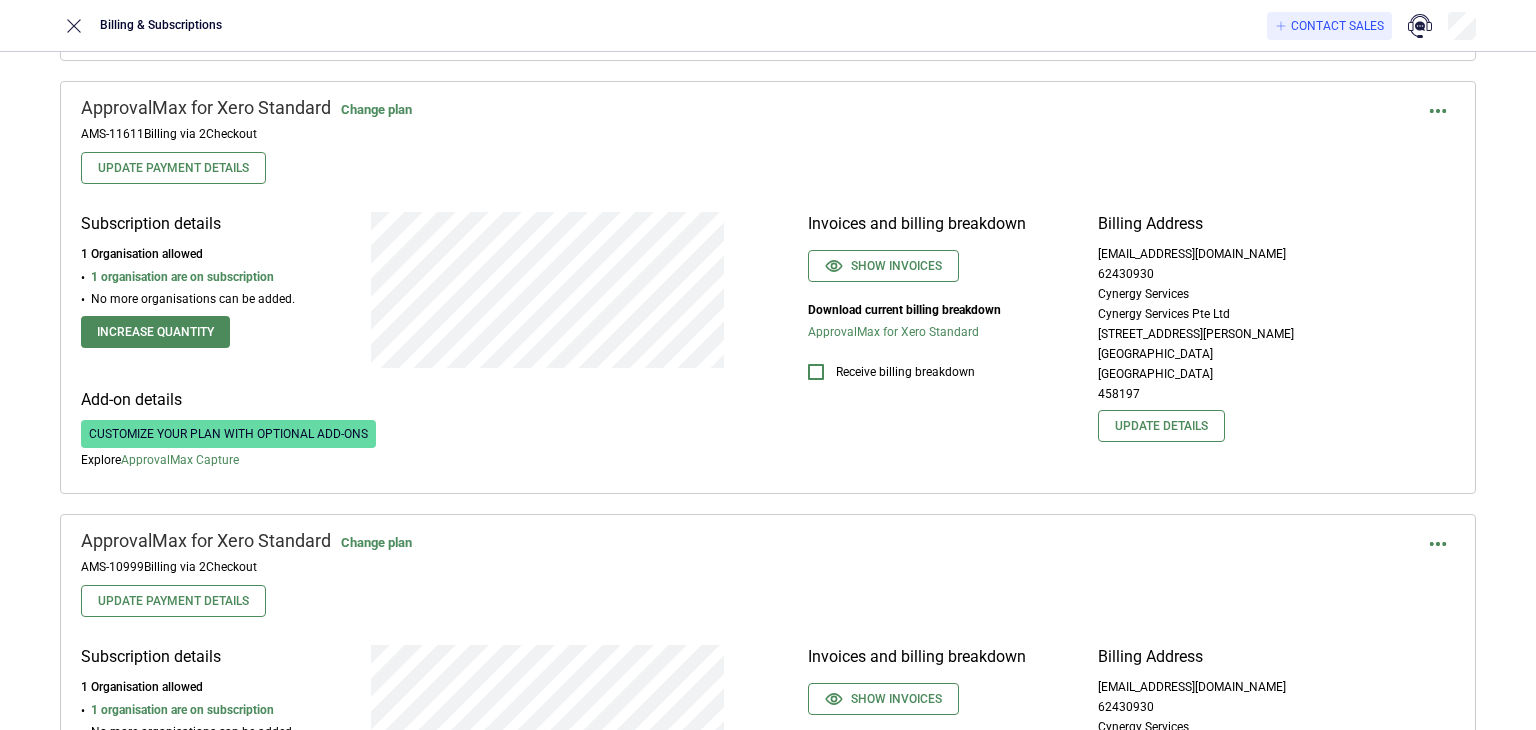 scroll, scrollTop: 485, scrollLeft: 0, axis: vertical 